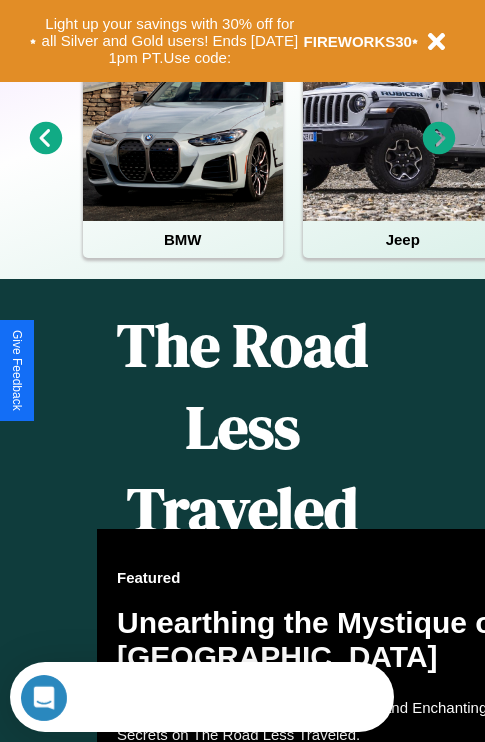 scroll, scrollTop: 817, scrollLeft: 0, axis: vertical 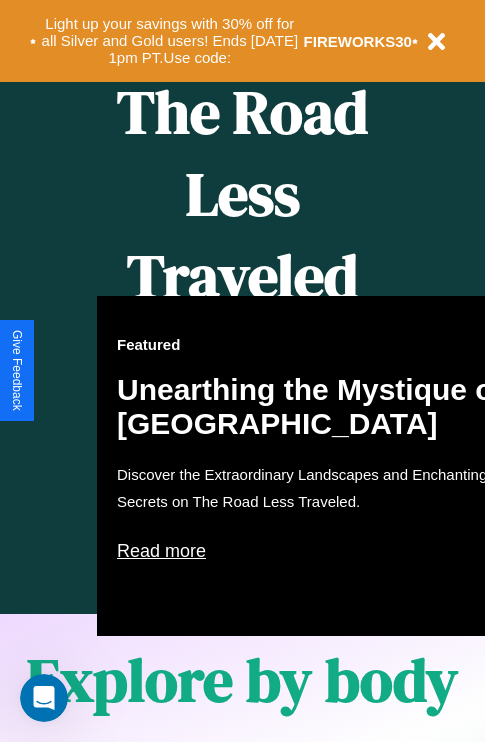 click on "Featured Unearthing the Mystique of [GEOGRAPHIC_DATA] Discover the Extraordinary Landscapes and Enchanting Secrets on The Road Less Traveled. Read more" at bounding box center (317, 466) 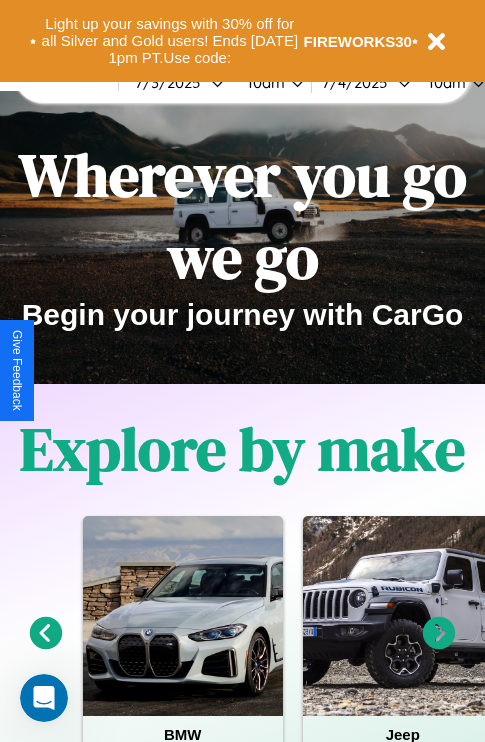 scroll, scrollTop: 0, scrollLeft: 0, axis: both 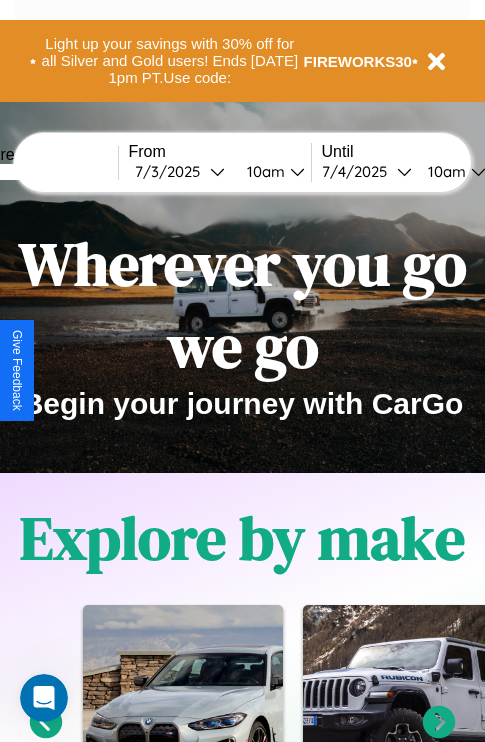 click at bounding box center [43, 172] 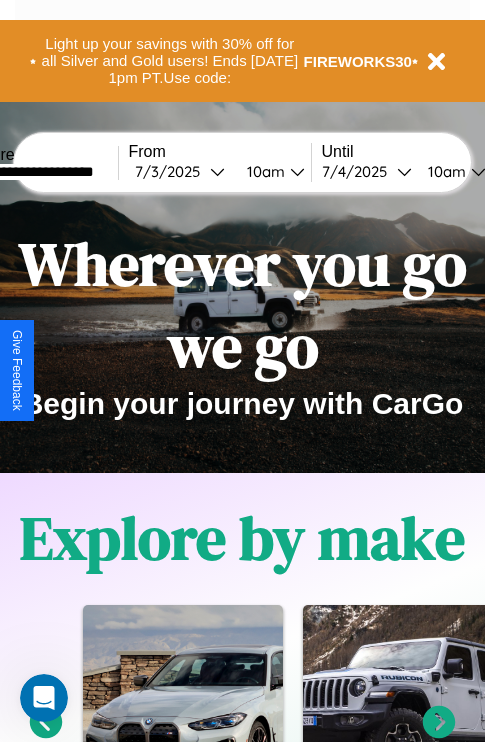 type on "**********" 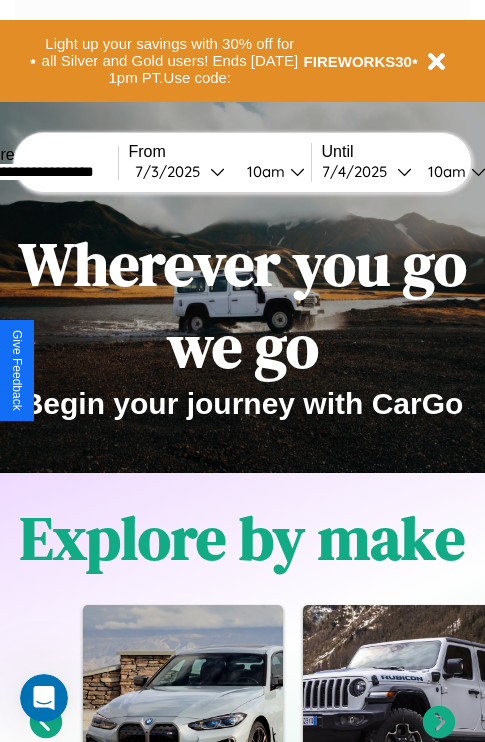 select on "*" 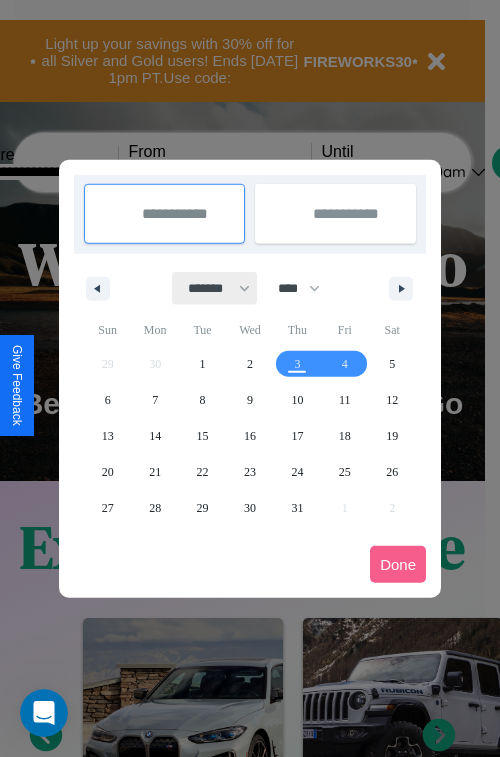 click on "******* ******** ***** ***** *** **** **** ****** ********* ******* ******** ********" at bounding box center (215, 288) 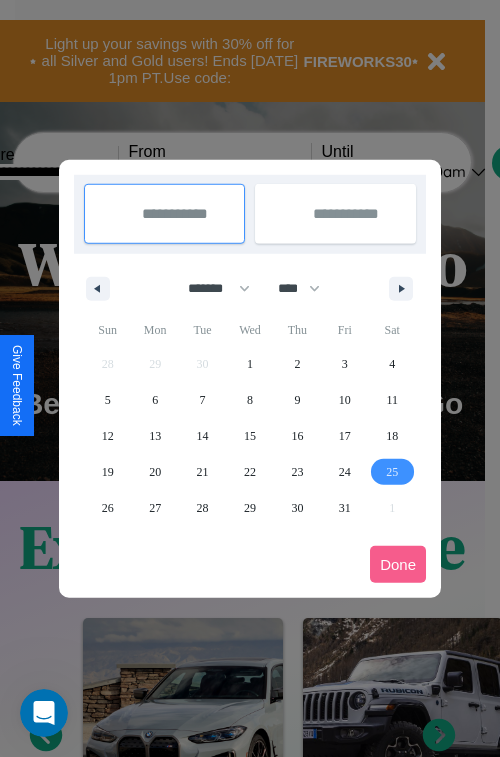 click on "25" at bounding box center [392, 472] 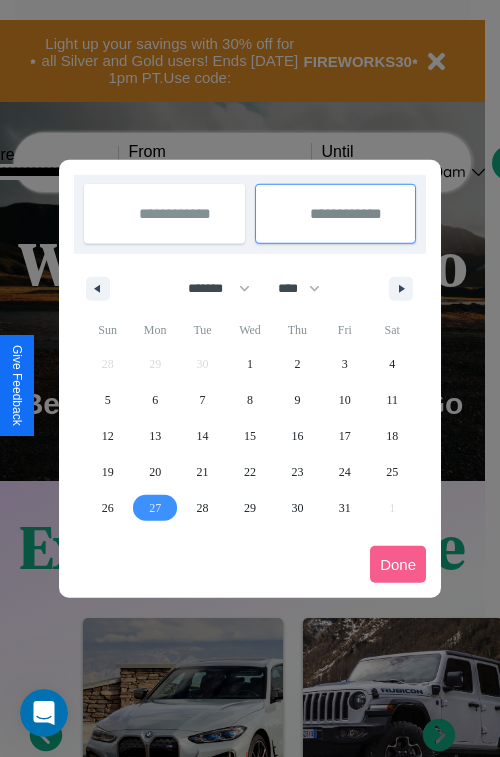 click on "27" at bounding box center (155, 508) 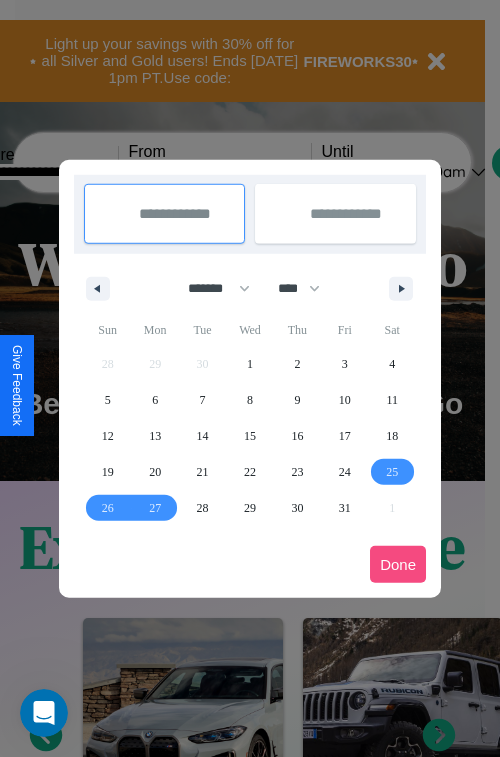 click on "Done" at bounding box center (398, 564) 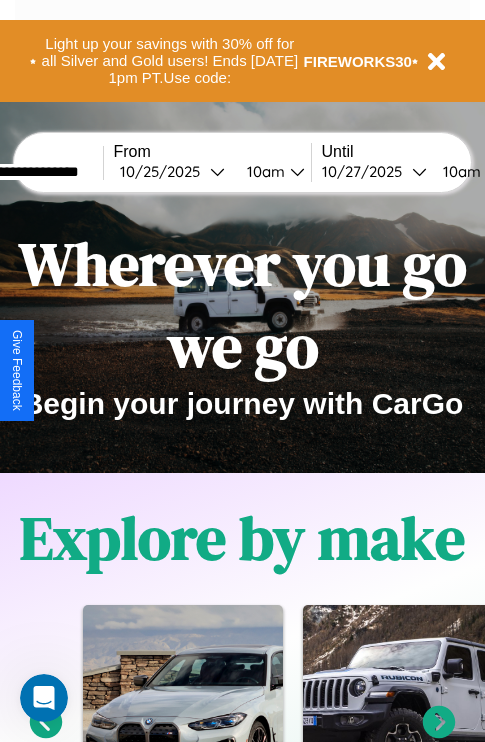 scroll, scrollTop: 0, scrollLeft: 83, axis: horizontal 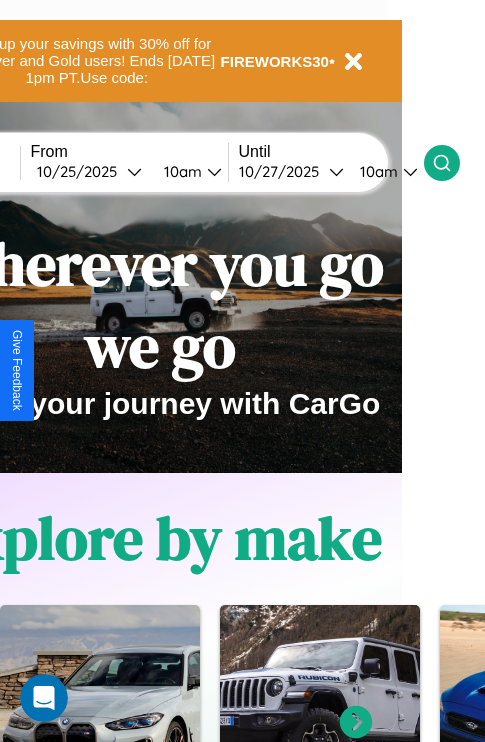 click 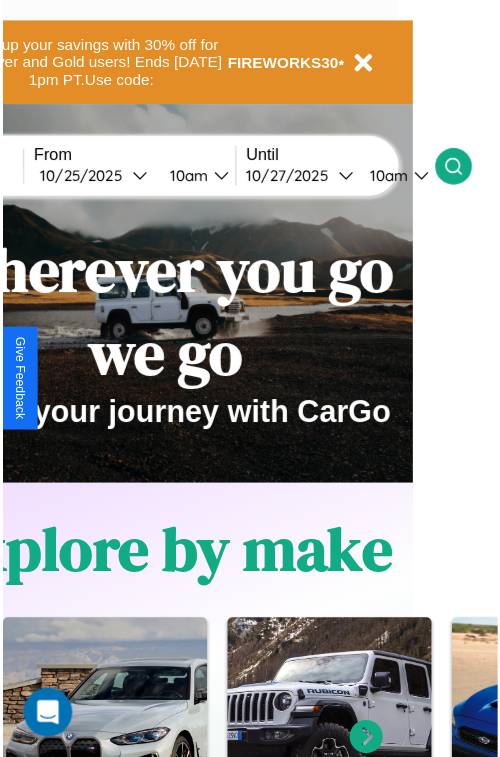 scroll, scrollTop: 0, scrollLeft: 0, axis: both 